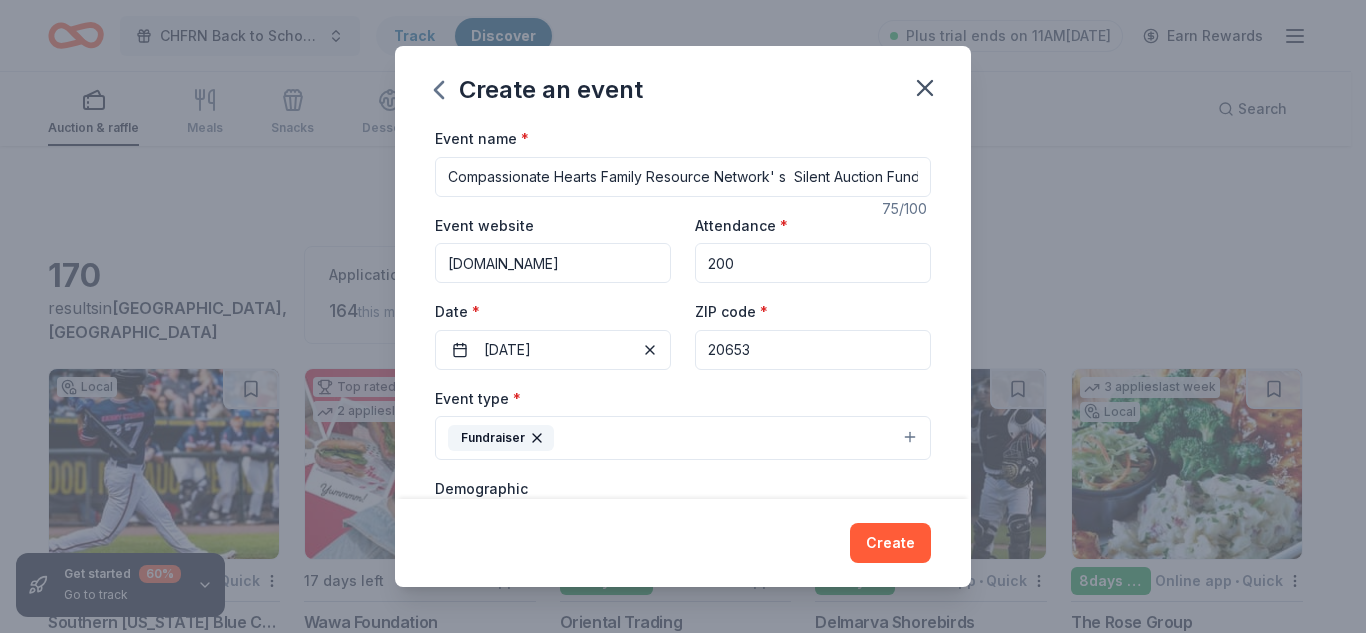 scroll, scrollTop: 187, scrollLeft: 0, axis: vertical 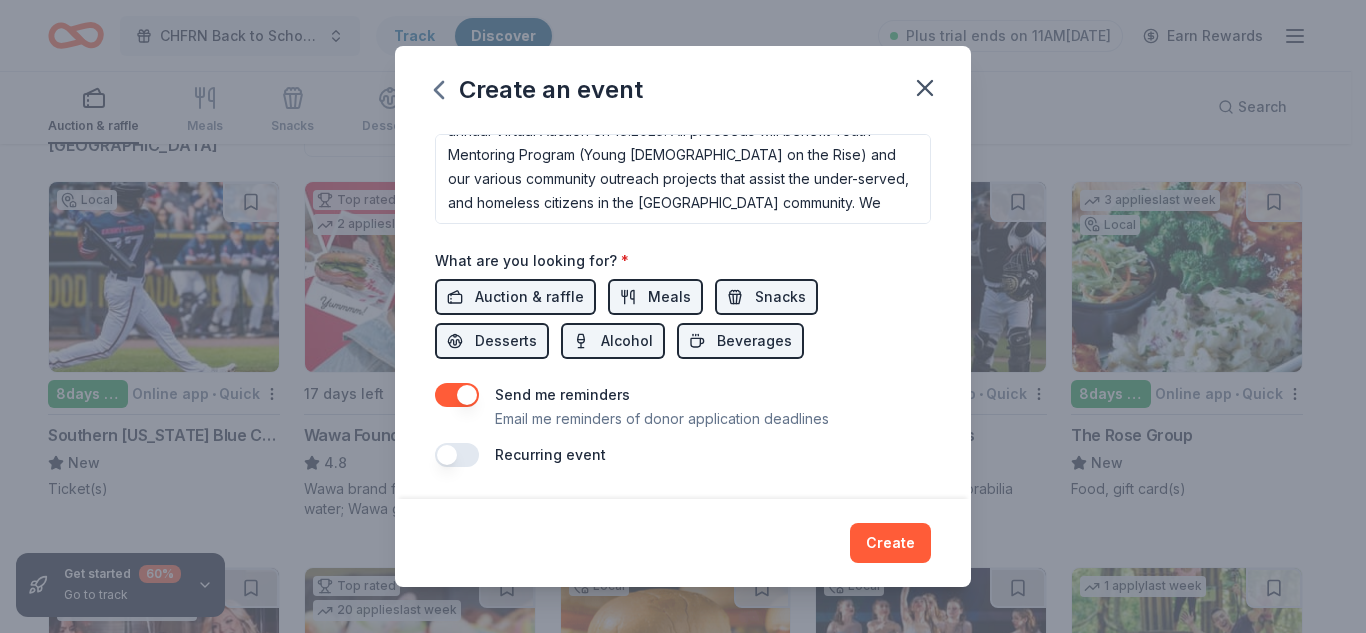click on "Compassionate Hearts Family Resource Network  will be hosting our 1st annual Virtual Auction on 16.2025. All proceeds will benefit Youth Mentoring Program (Young Ladies on the Rise) and our various community outreach projects that assist the under-served, and homeless citizens in the St. Mary's county community. We" at bounding box center (683, 179) 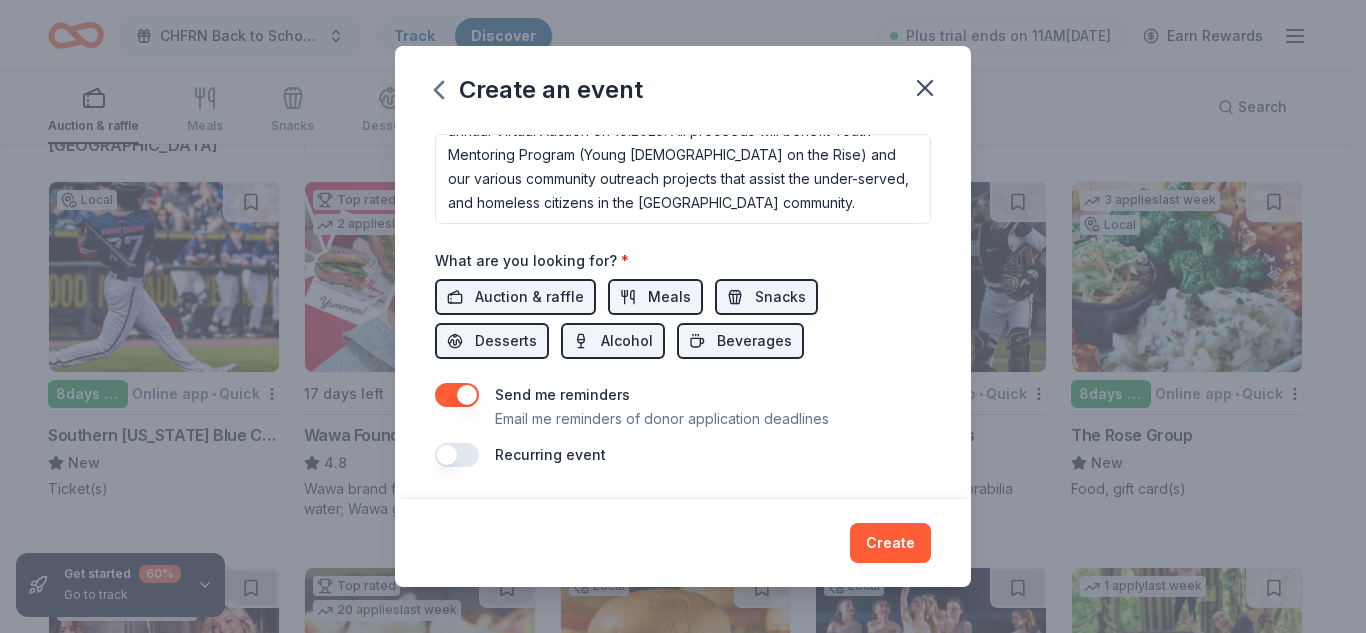 scroll, scrollTop: 32, scrollLeft: 0, axis: vertical 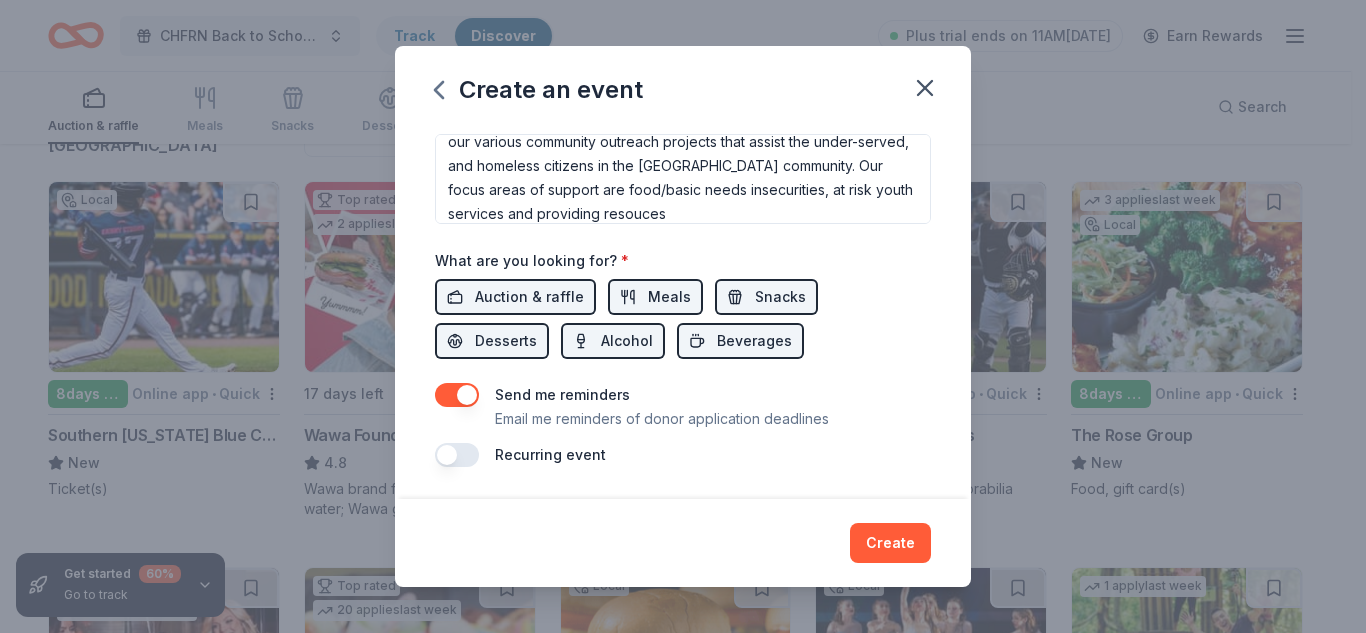 drag, startPoint x: 681, startPoint y: 217, endPoint x: 670, endPoint y: 210, distance: 13.038404 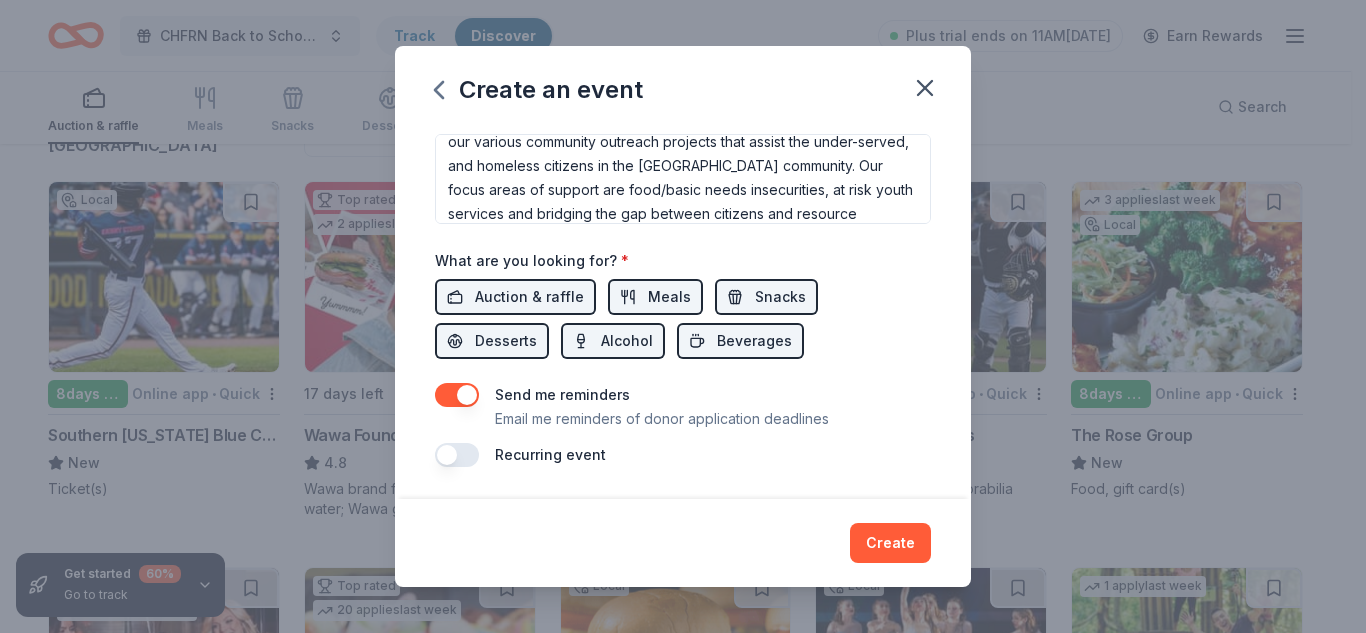scroll, scrollTop: 109, scrollLeft: 0, axis: vertical 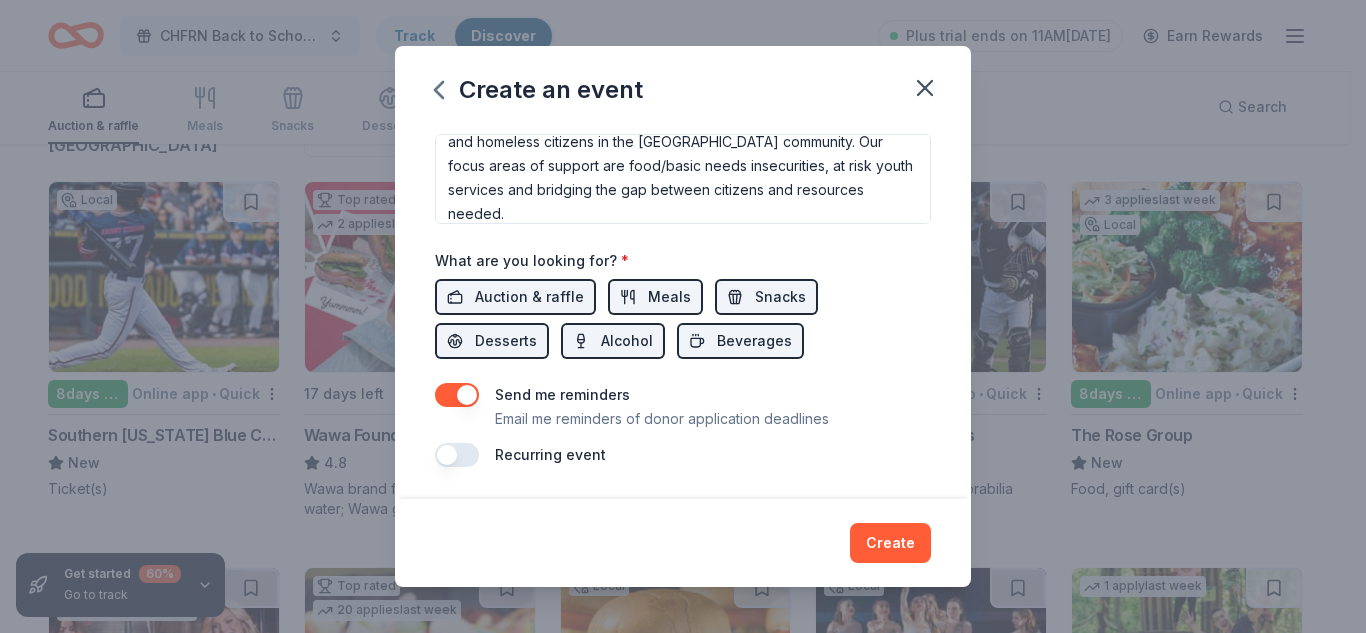 type on "Compassionate Hearts Family Resource Network  will be hosting our 1st annual Virtual Auction on 16.2025. All proceeds will benefit Youth Mentoring Program (Young Ladies on the Rise) and our various community outreach projects that assist the under-served, and homeless citizens in the St. Mary's county community. Our focus areas of support are food/basic needs insecurities, at risk youth services and bridging the gap between citizens and resources needed." 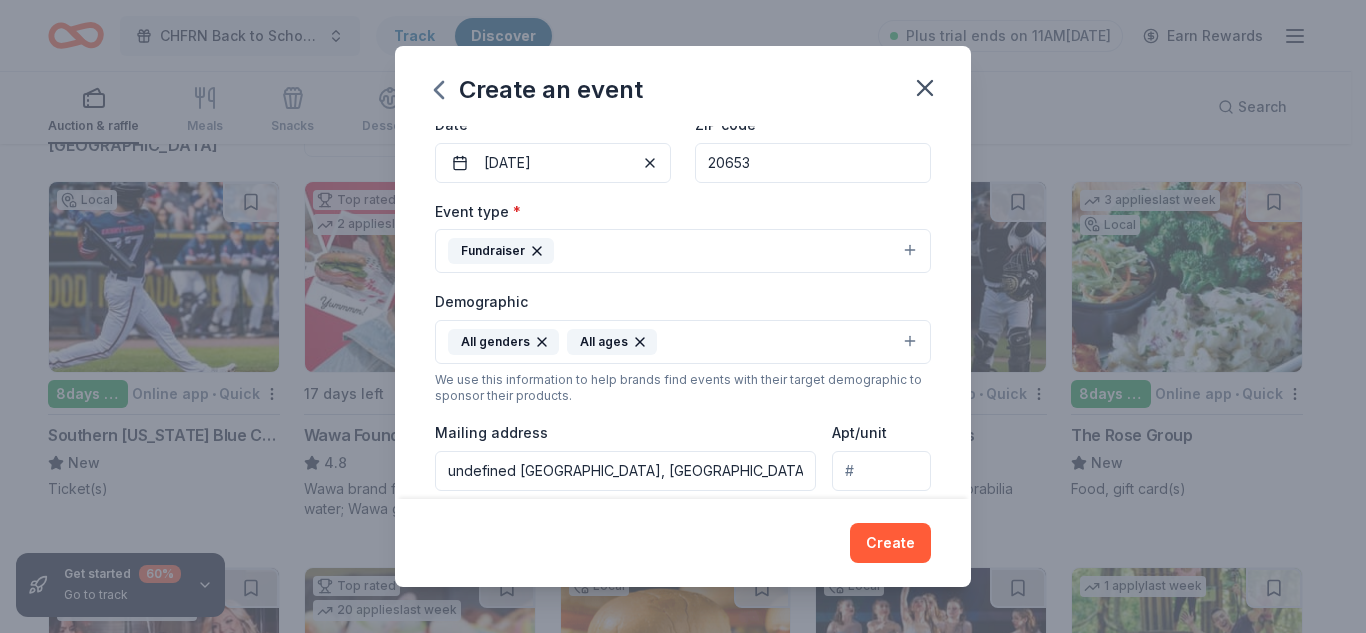 scroll, scrollTop: 67, scrollLeft: 0, axis: vertical 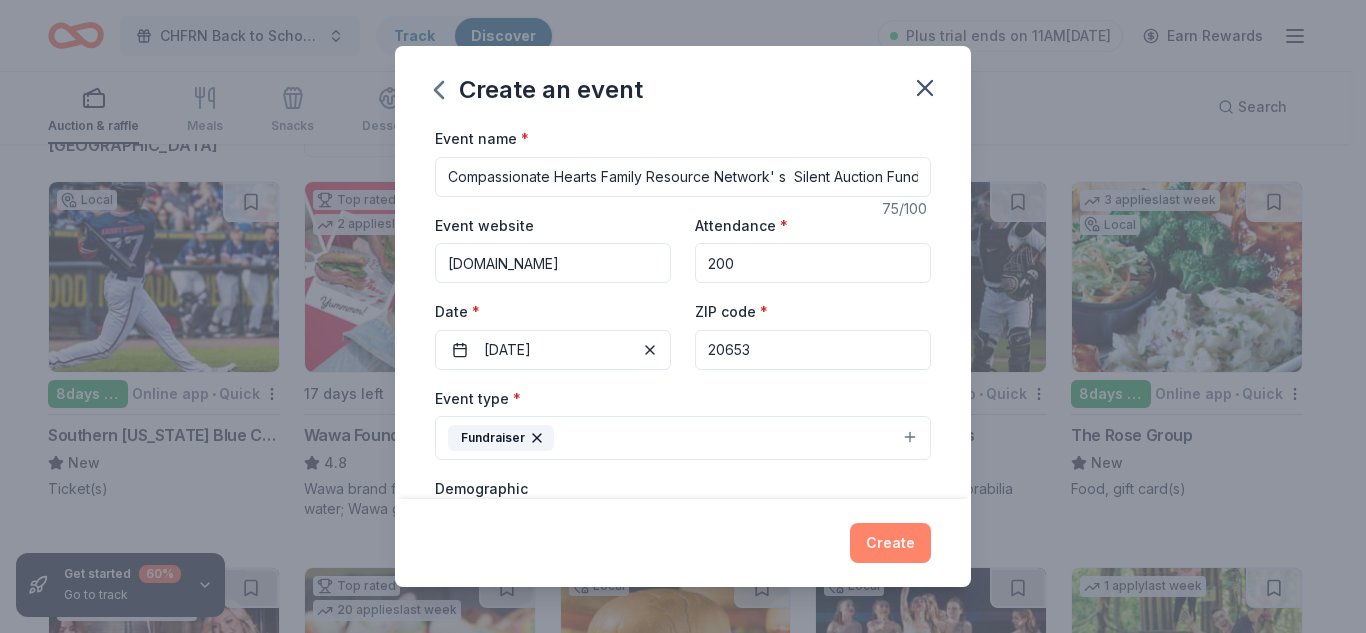 click on "Create" at bounding box center (890, 543) 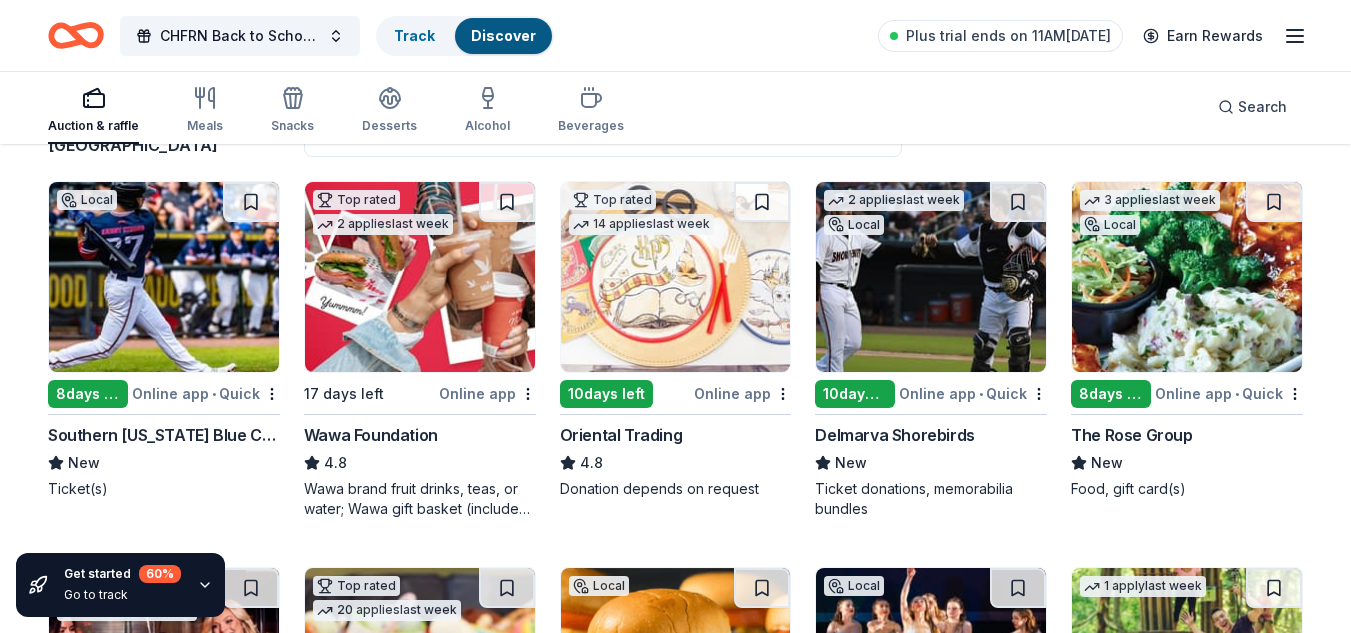 scroll, scrollTop: 0, scrollLeft: 0, axis: both 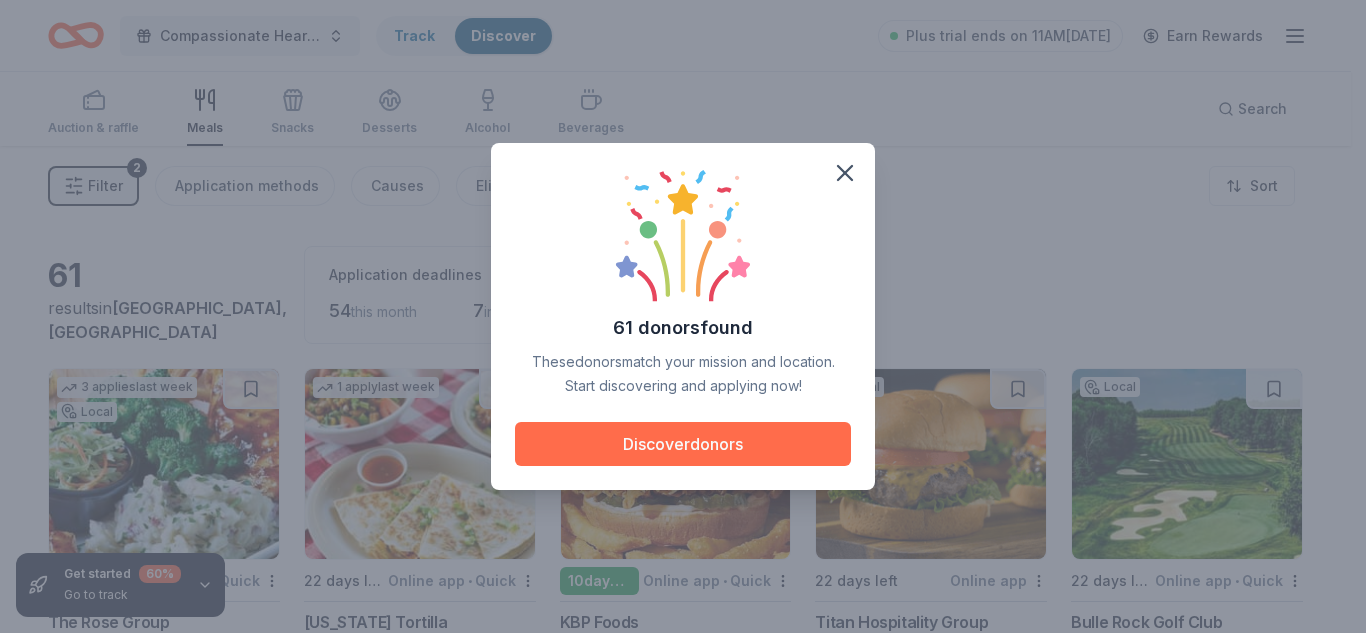 click on "Discover  donors" at bounding box center (683, 444) 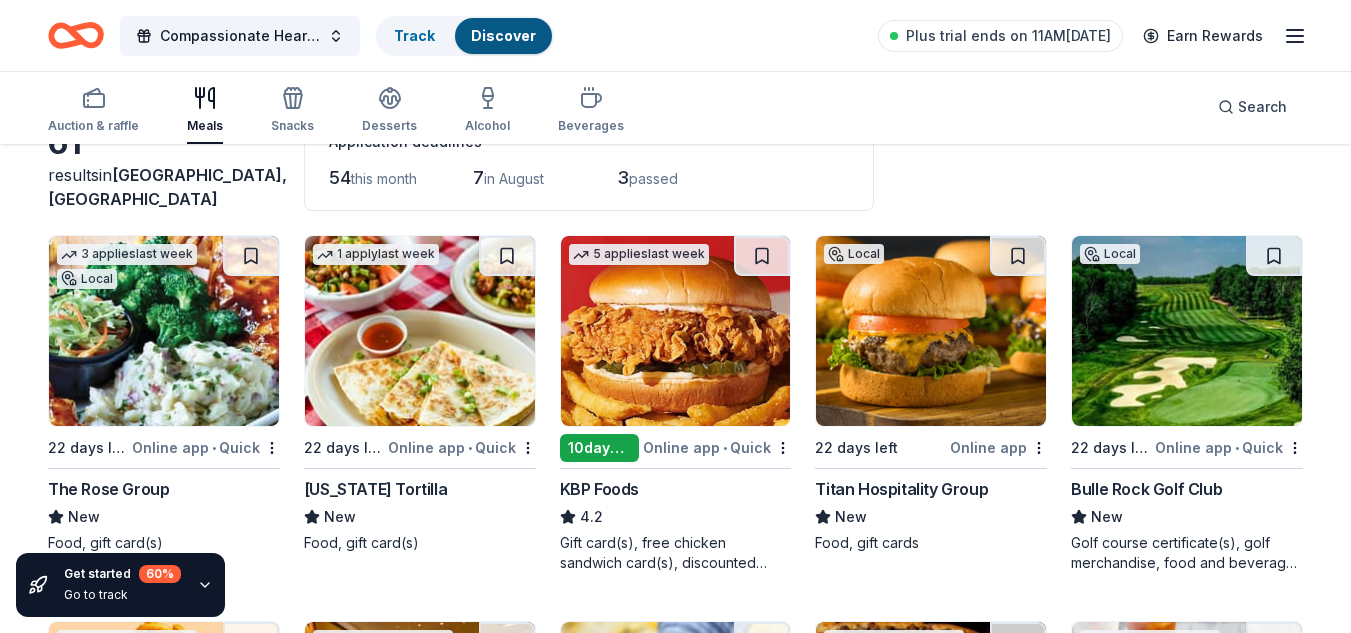 scroll, scrollTop: 160, scrollLeft: 0, axis: vertical 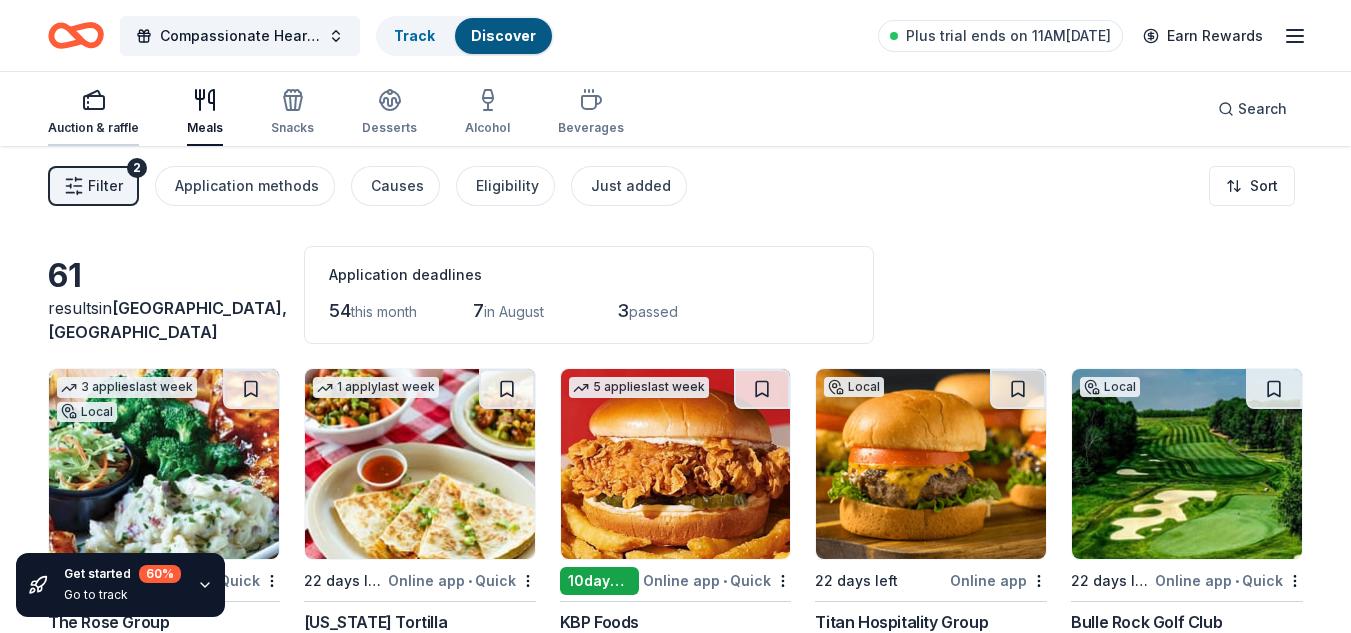 click on "Auction & raffle" at bounding box center [93, 128] 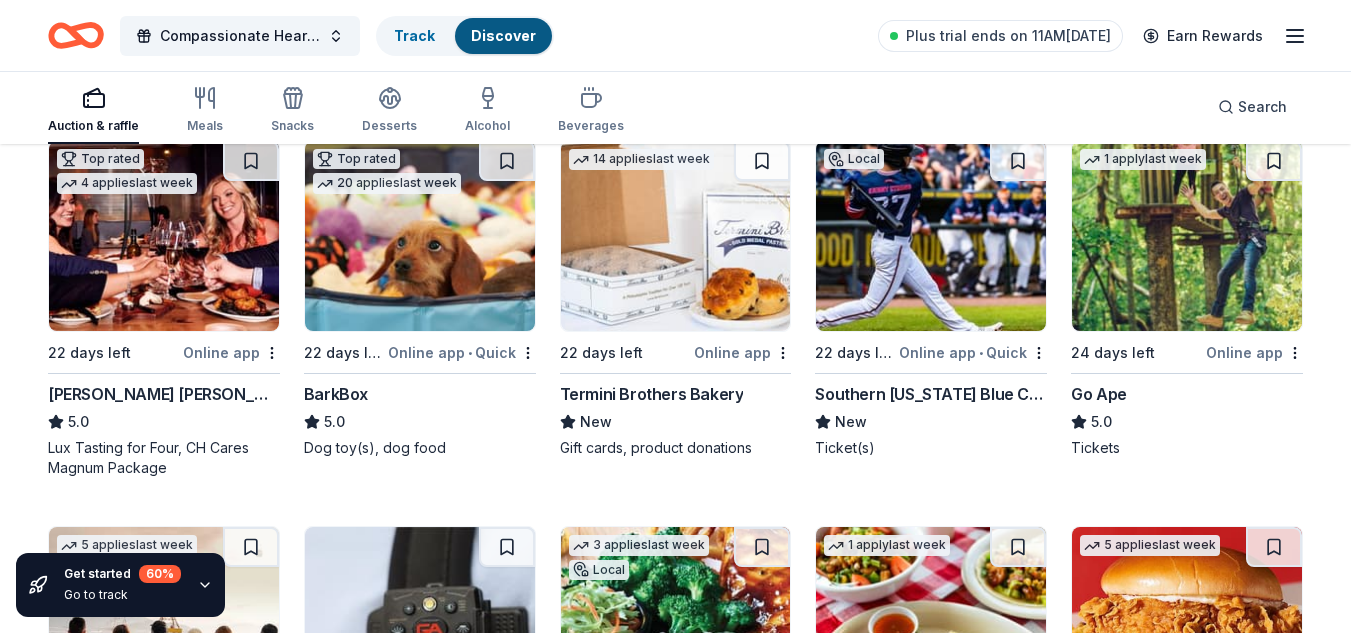 scroll, scrollTop: 680, scrollLeft: 0, axis: vertical 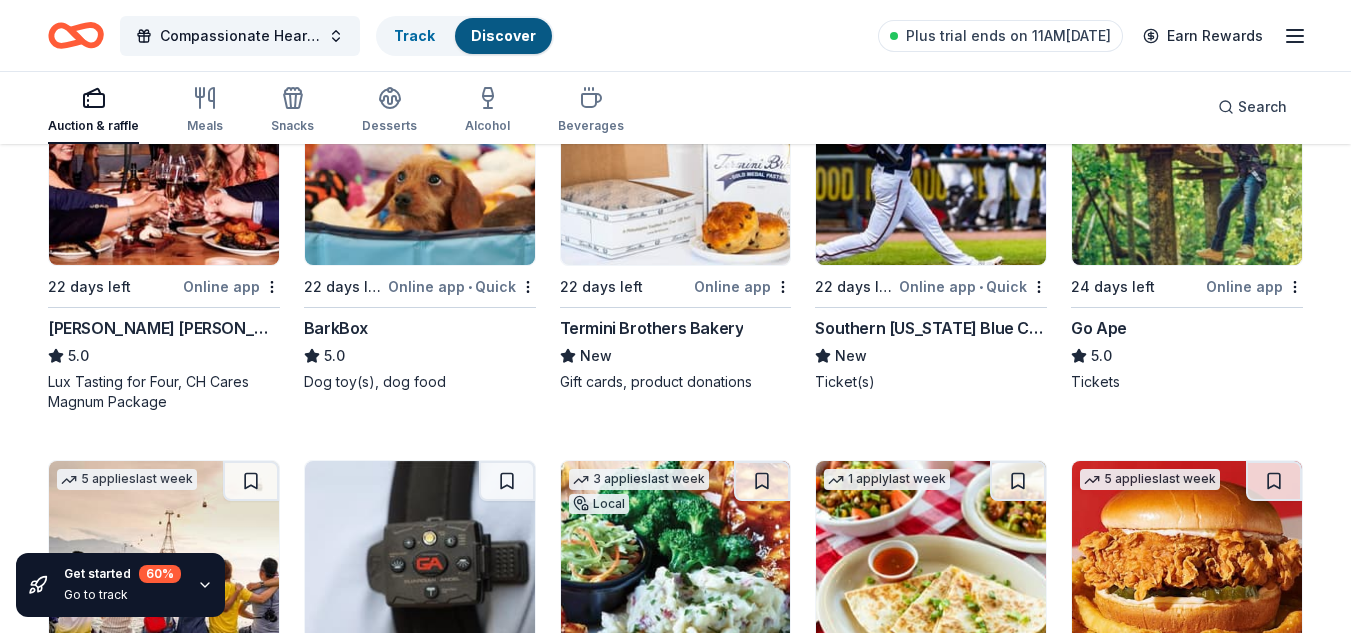 click at bounding box center (931, 170) 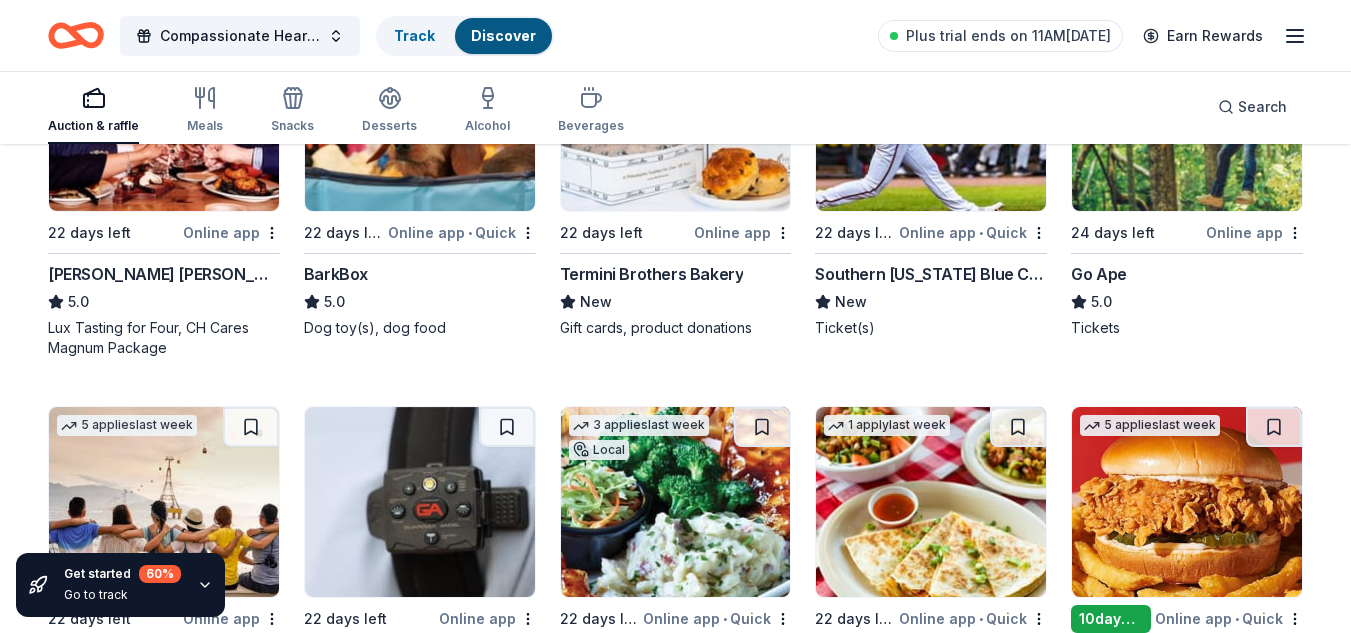 scroll, scrollTop: 894, scrollLeft: 0, axis: vertical 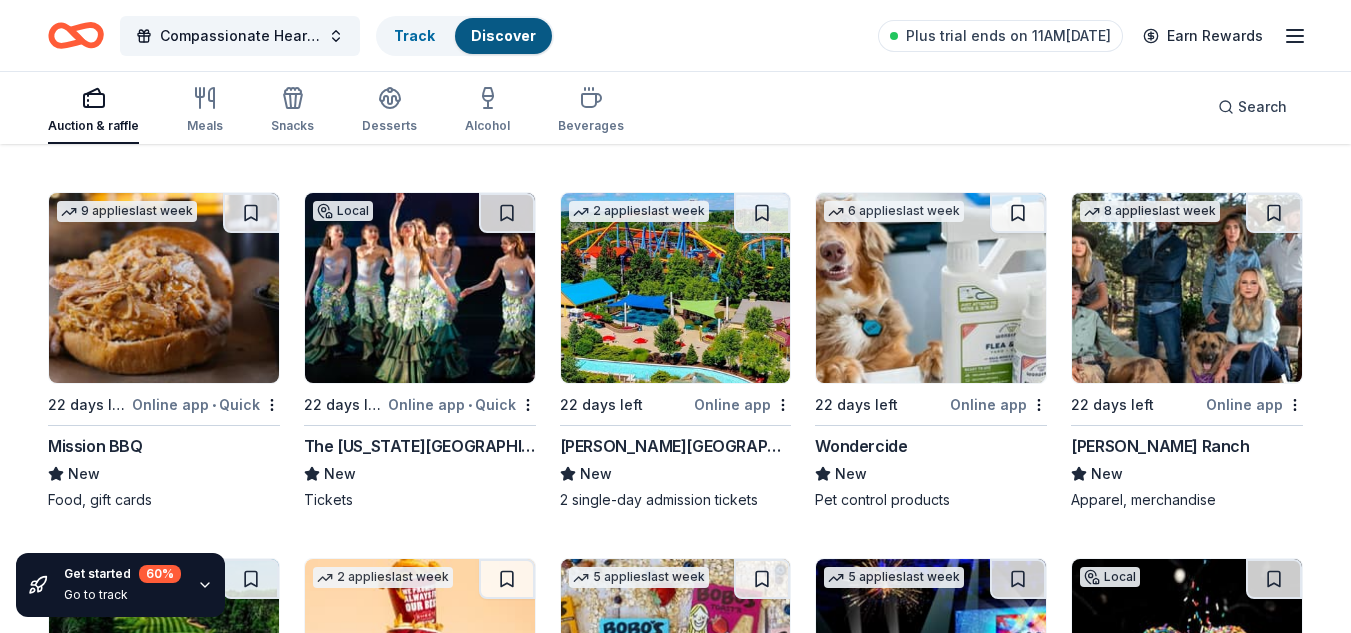 click at bounding box center (164, 288) 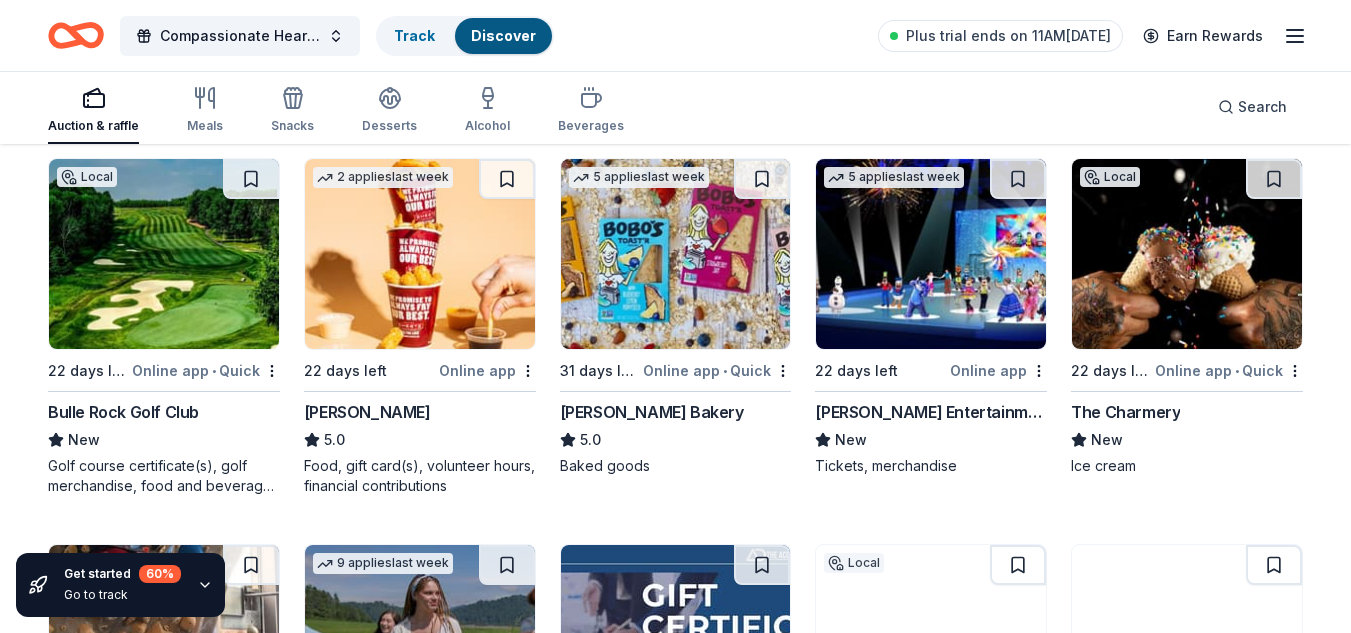 scroll, scrollTop: 1808, scrollLeft: 0, axis: vertical 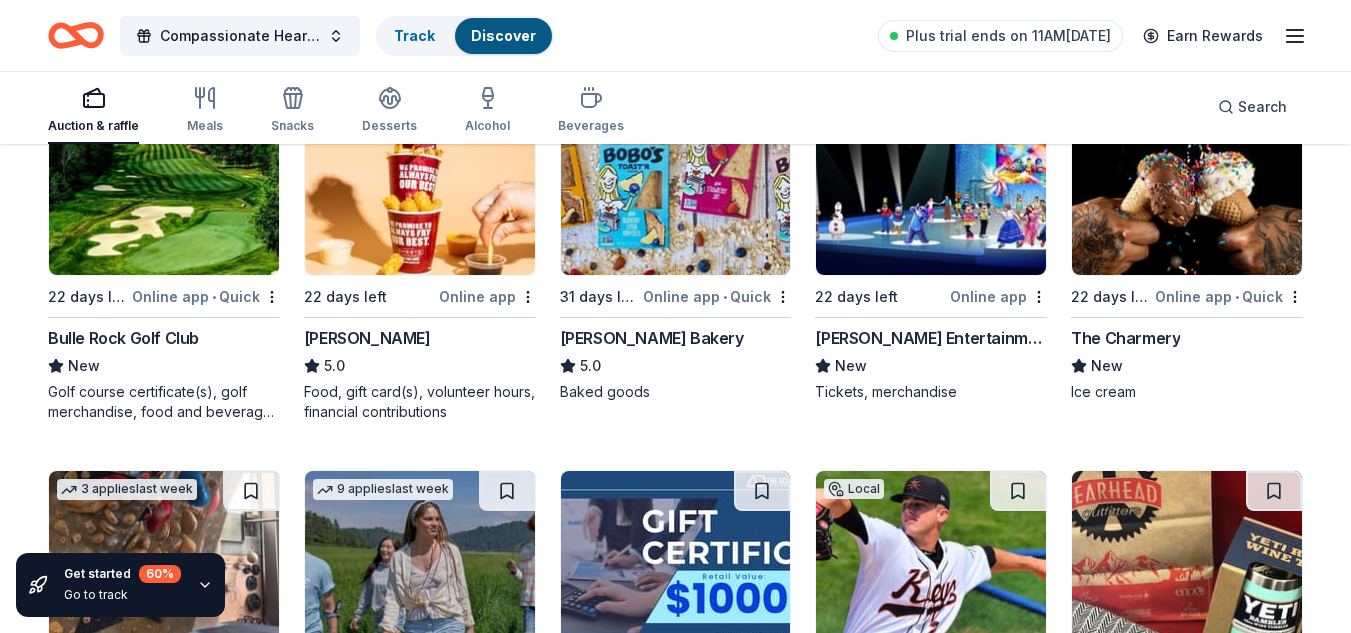 click at bounding box center [420, 180] 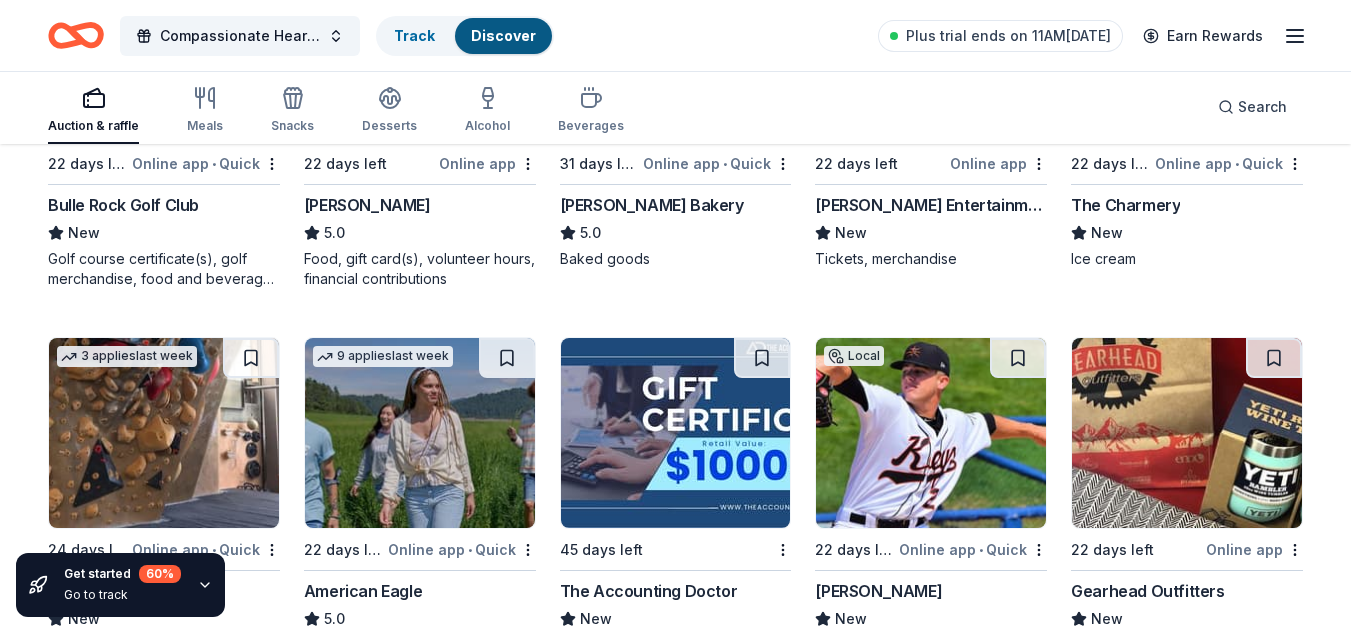 scroll, scrollTop: 2035, scrollLeft: 0, axis: vertical 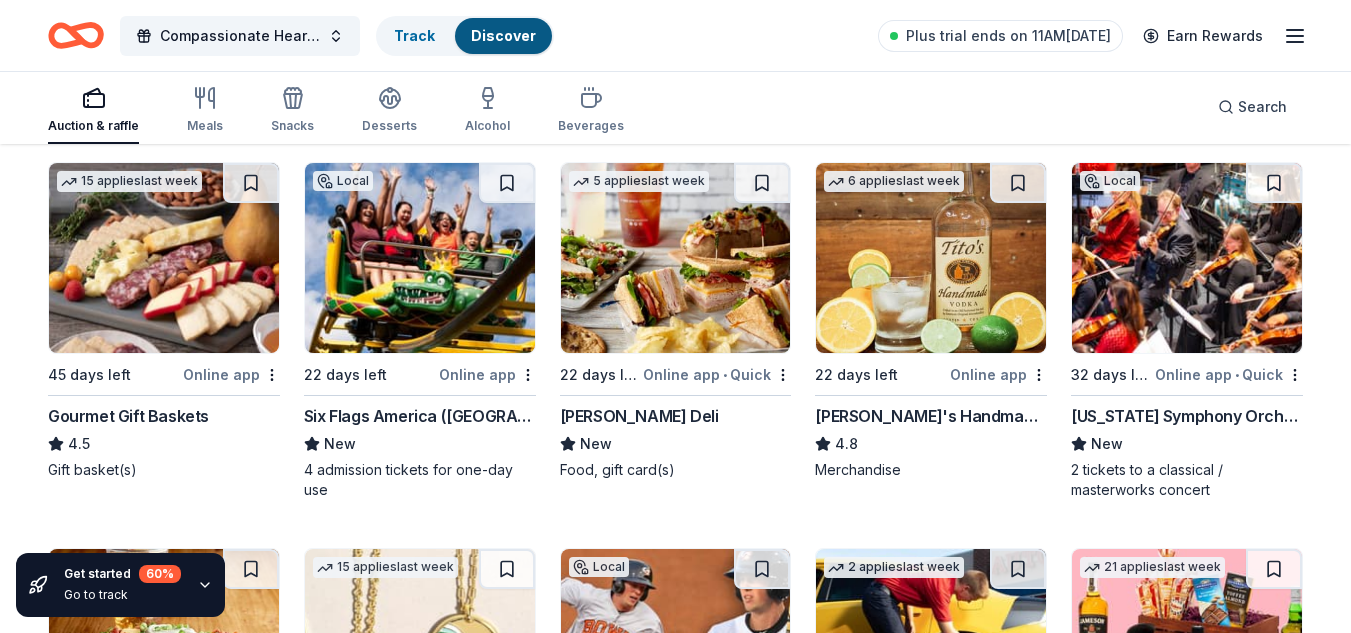 click at bounding box center (420, 258) 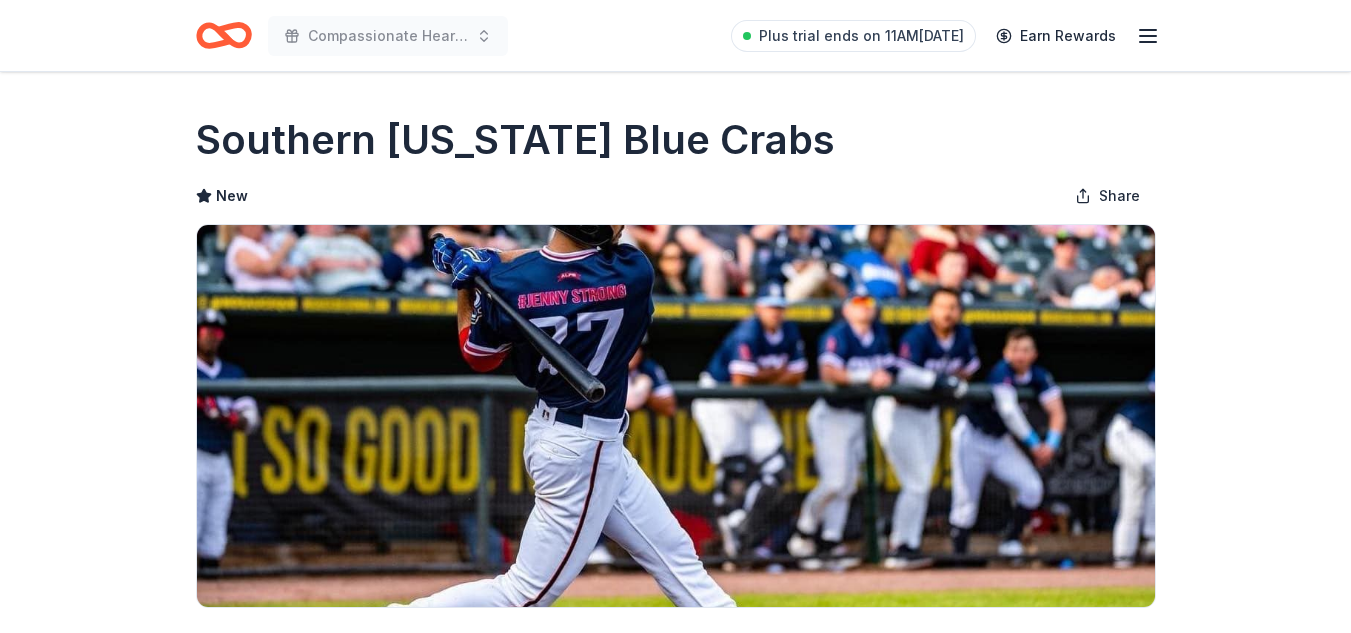 scroll, scrollTop: 0, scrollLeft: 0, axis: both 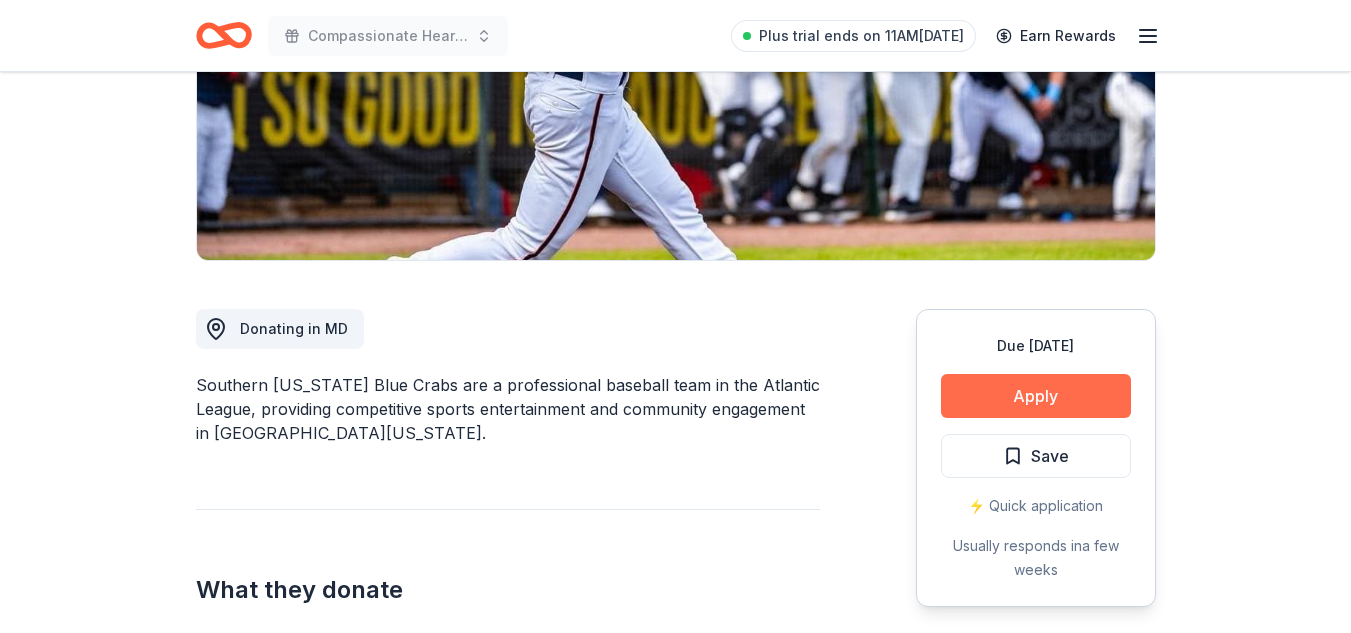 click on "Apply" at bounding box center (1036, 396) 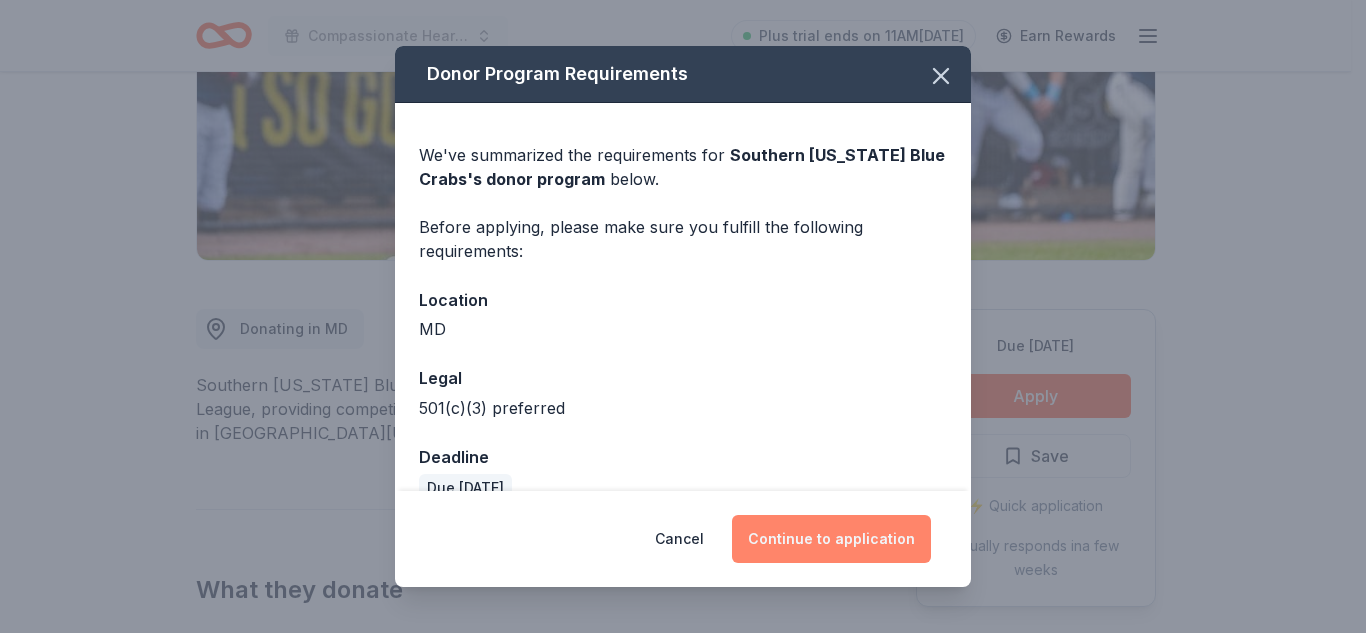 click on "Continue to application" at bounding box center (831, 539) 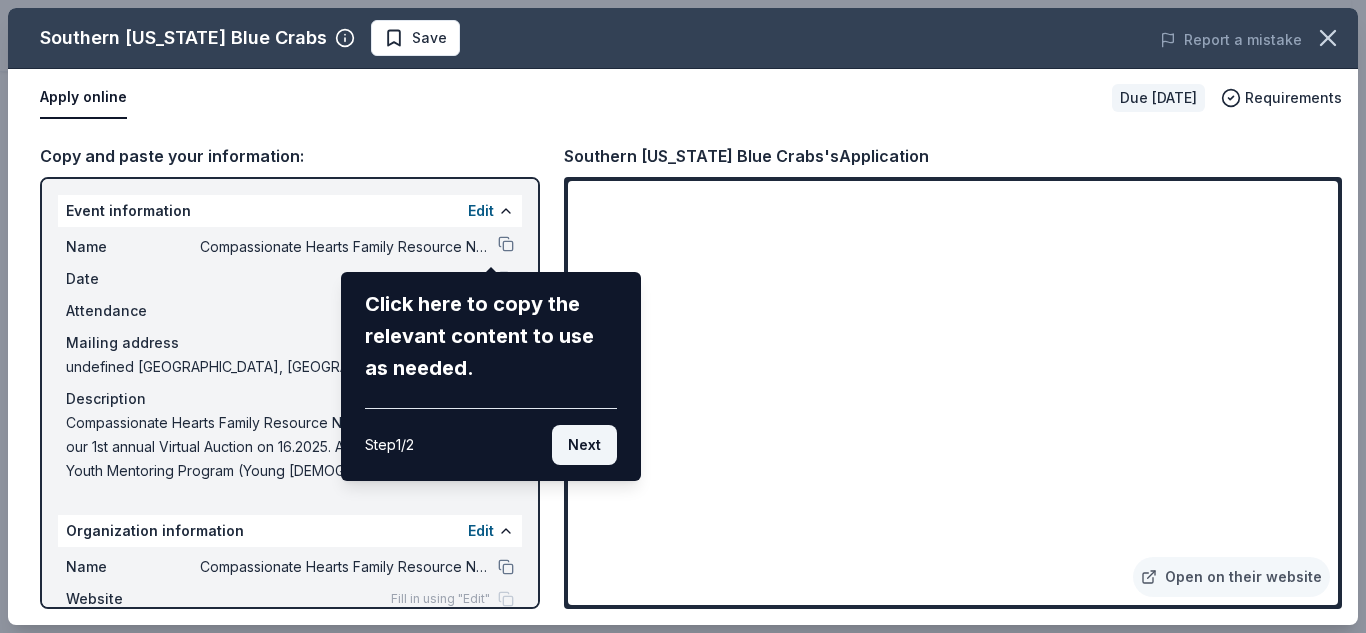 click on "Next" at bounding box center [584, 445] 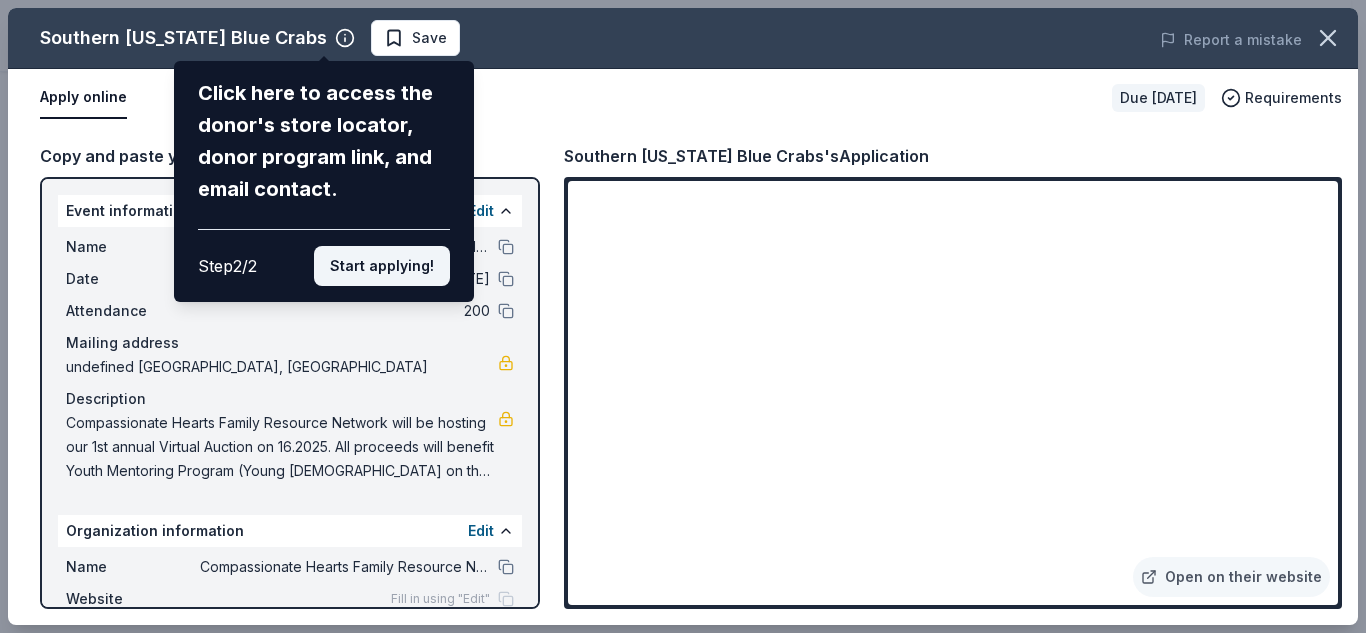 click on "Start applying!" at bounding box center [382, 266] 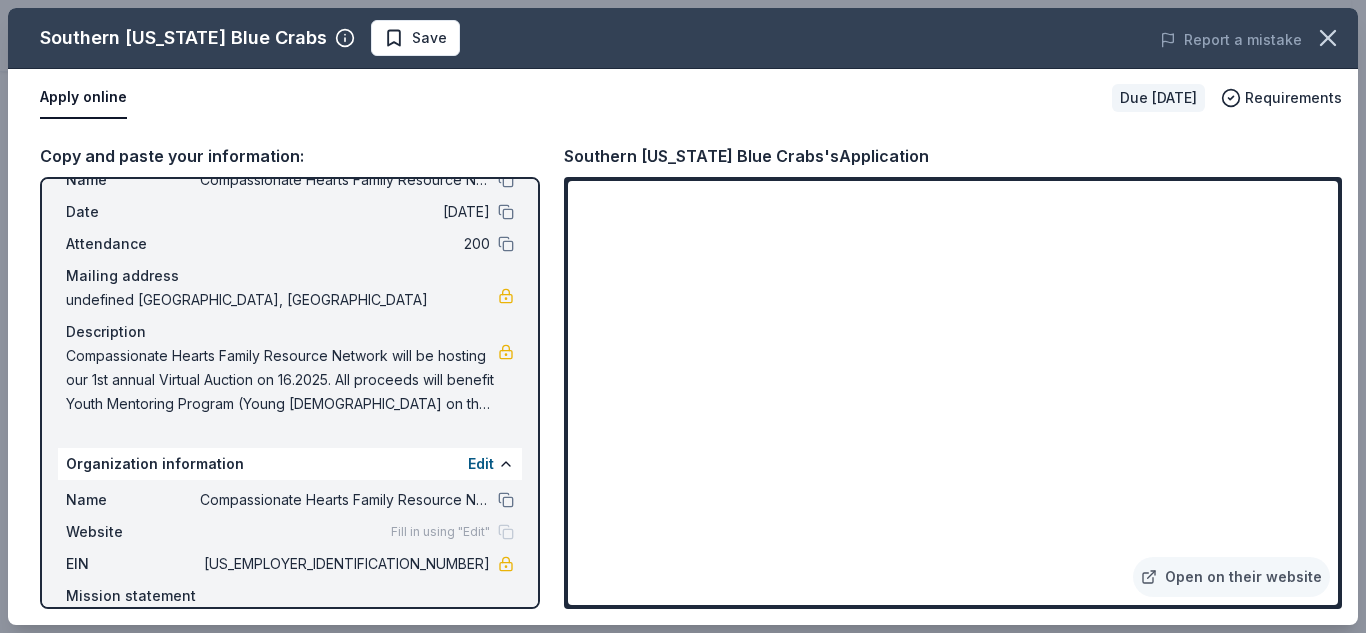 scroll, scrollTop: 140, scrollLeft: 0, axis: vertical 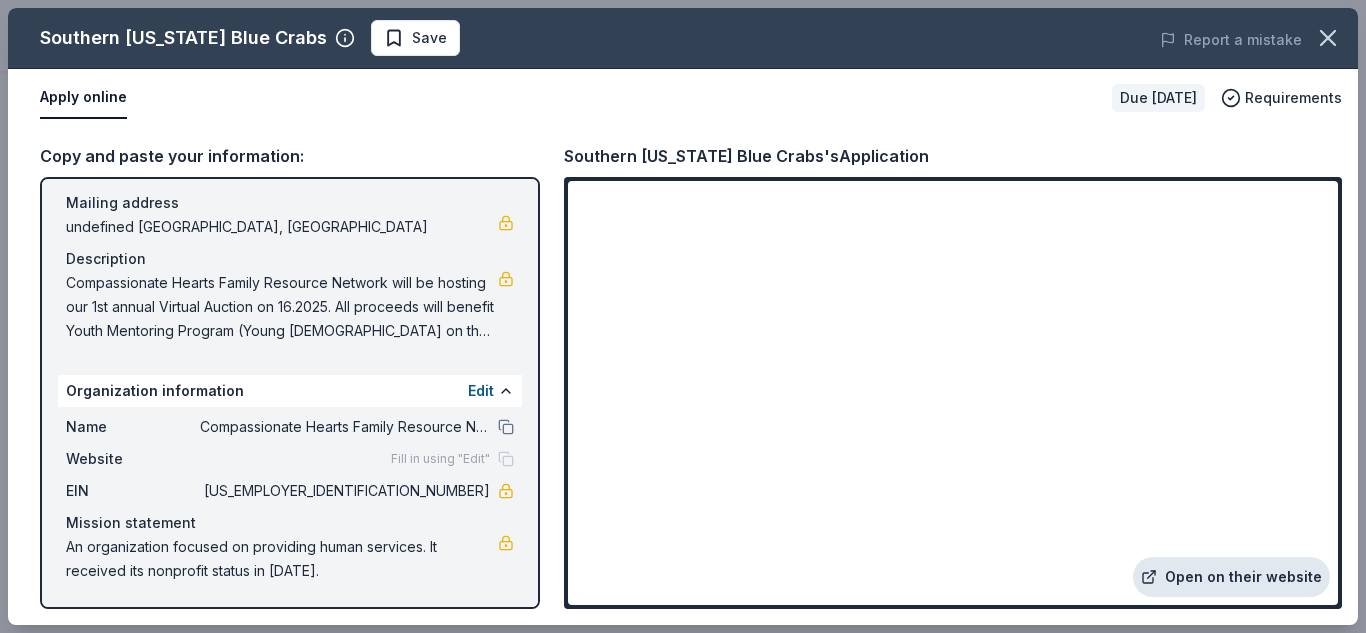 drag, startPoint x: 1294, startPoint y: 563, endPoint x: 1292, endPoint y: 574, distance: 11.18034 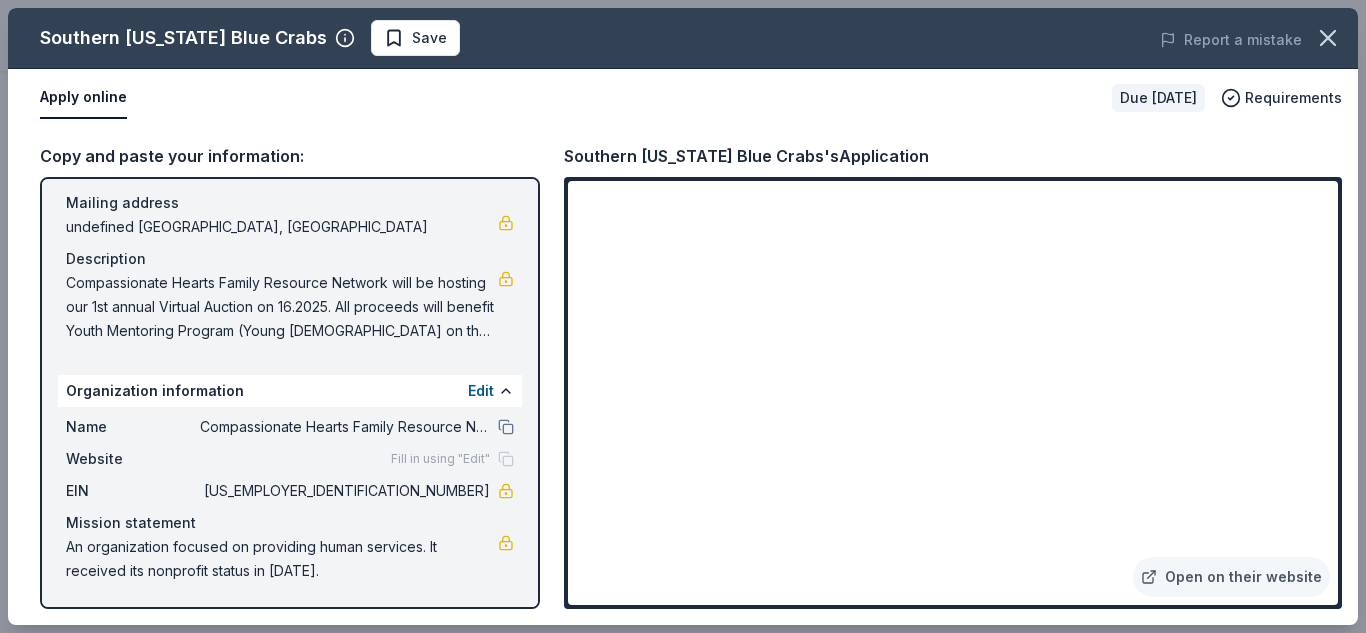 click on "Apply online" at bounding box center (83, 98) 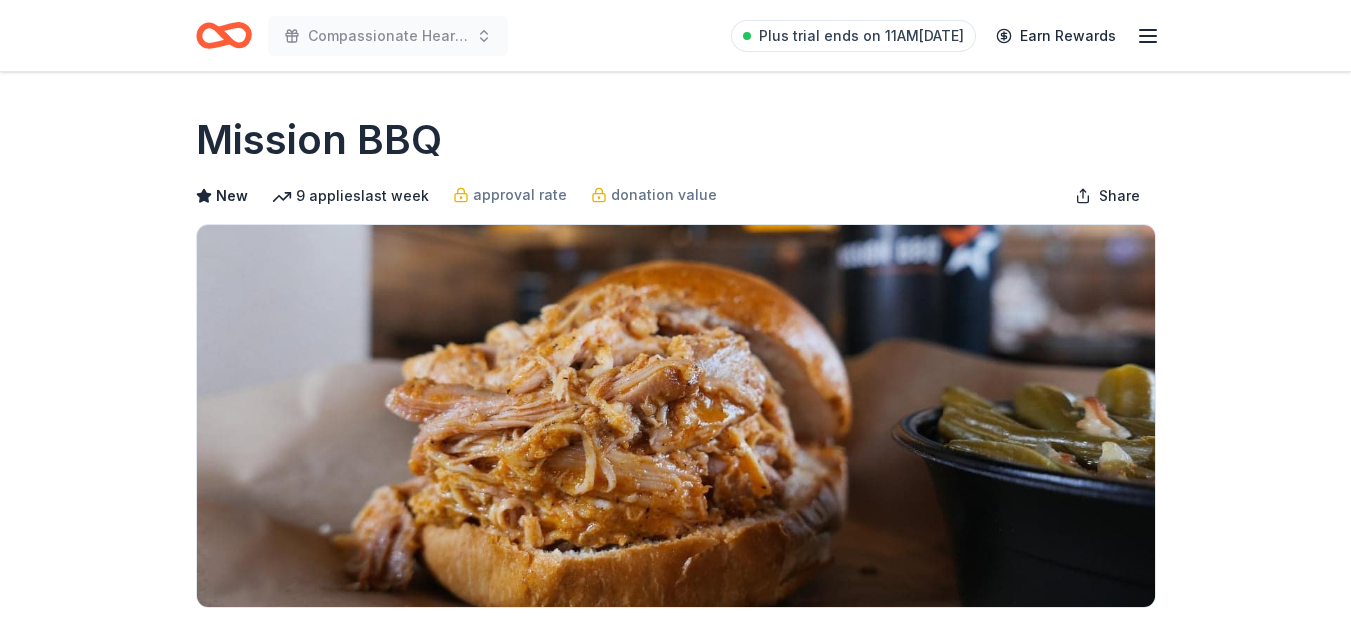 scroll, scrollTop: 0, scrollLeft: 0, axis: both 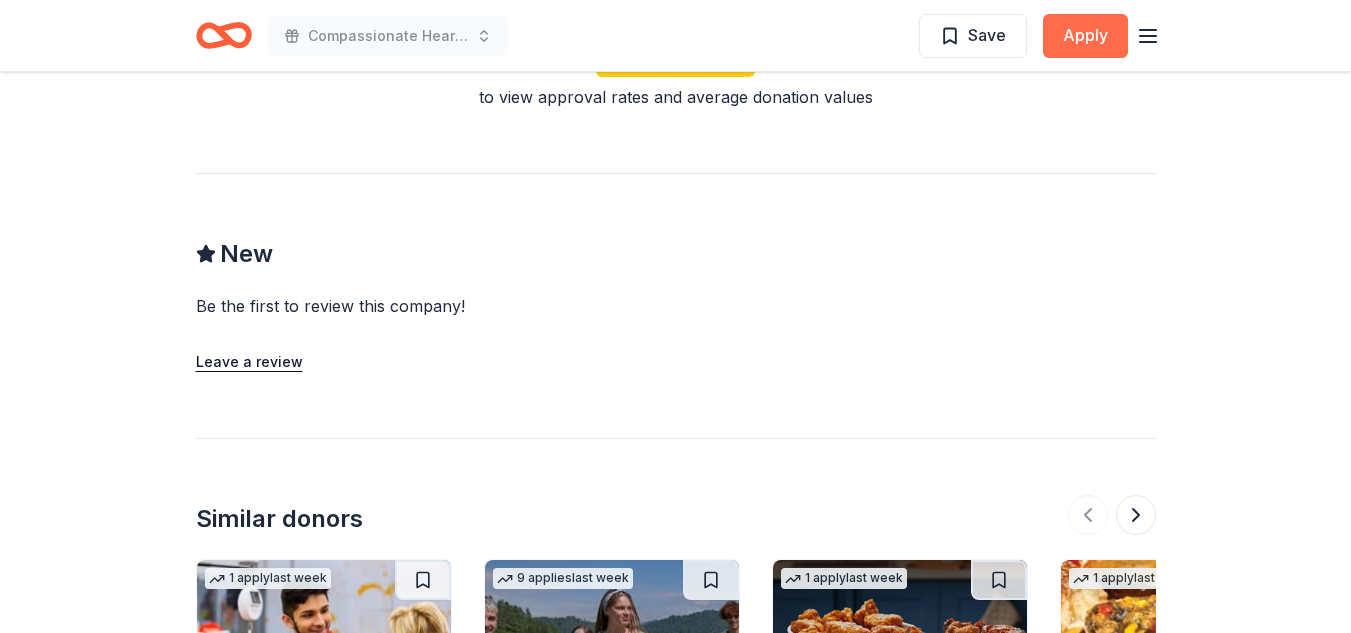 click on "Apply" at bounding box center (1085, 36) 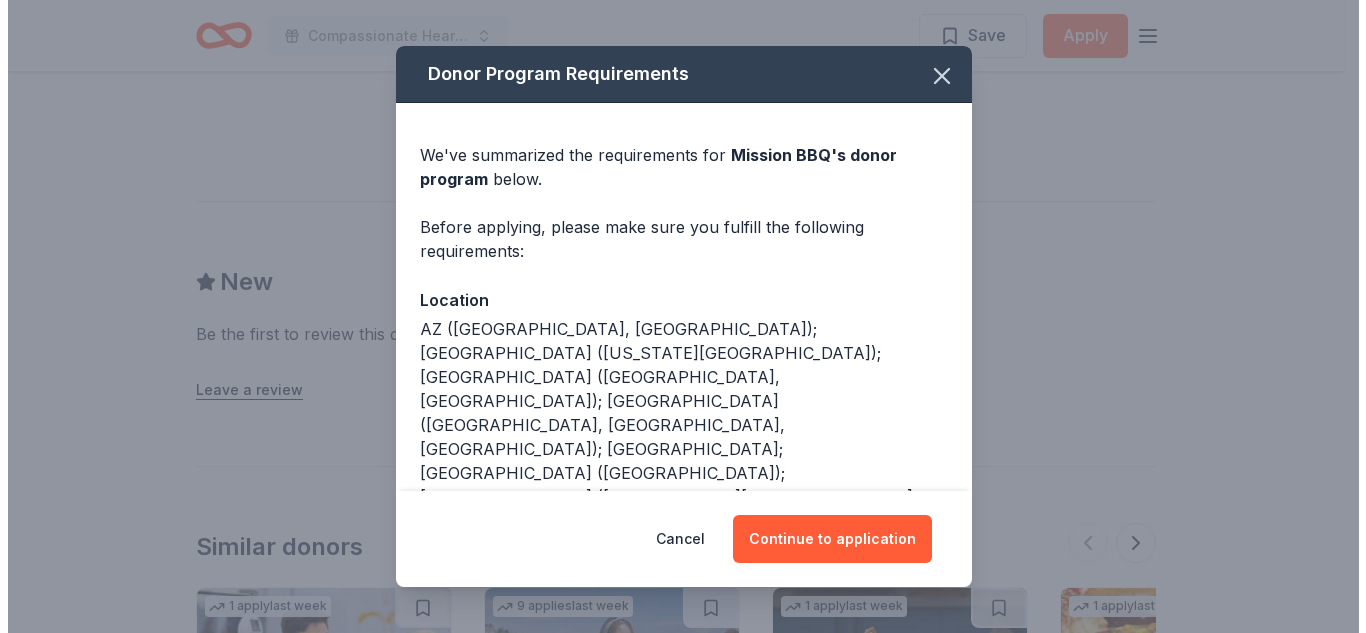 scroll, scrollTop: 1748, scrollLeft: 0, axis: vertical 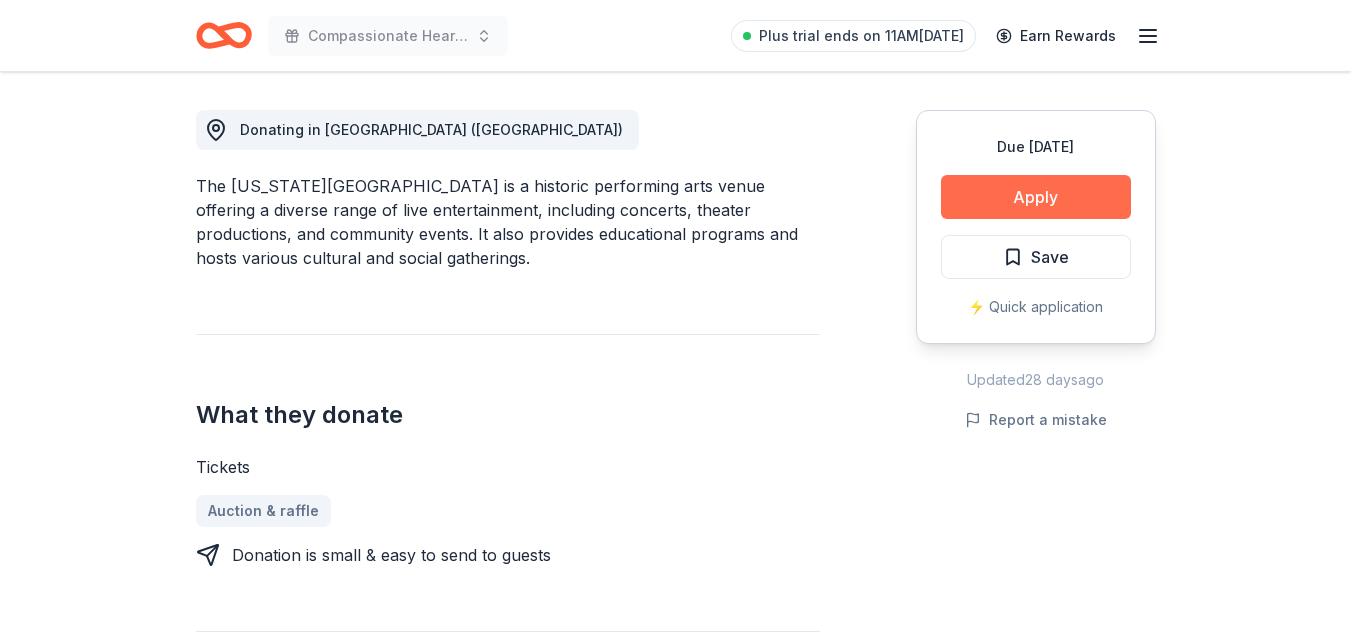 click on "Apply" at bounding box center [1036, 197] 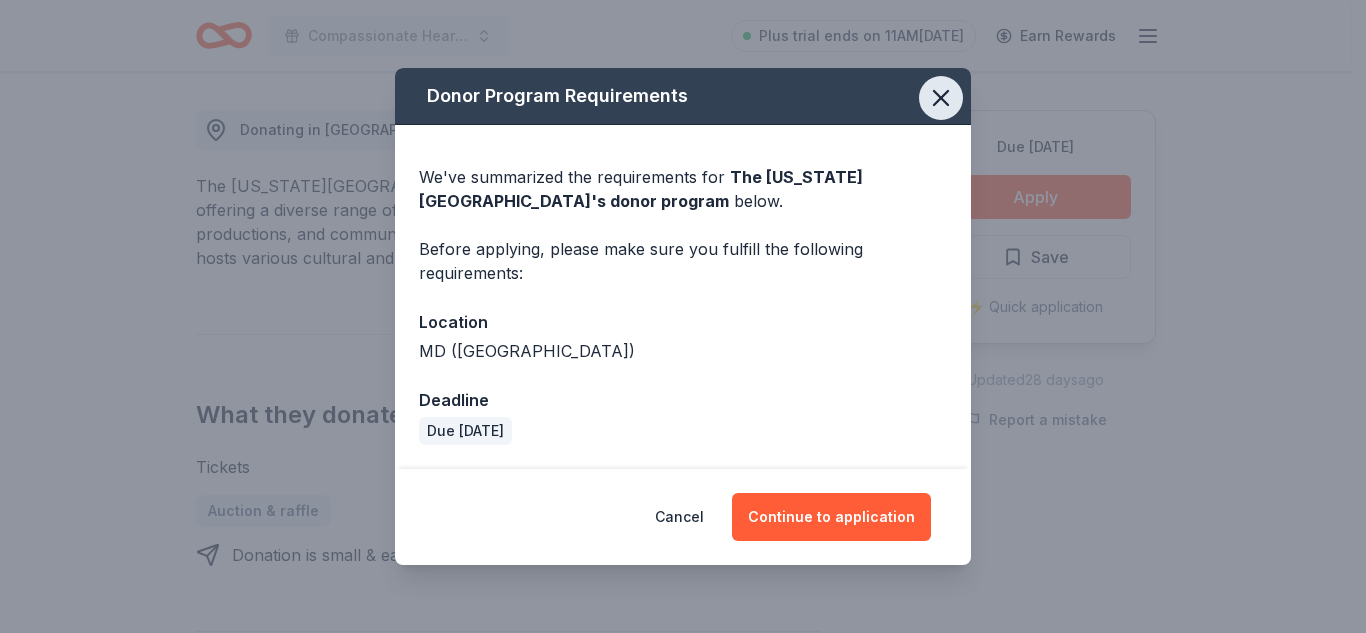 click 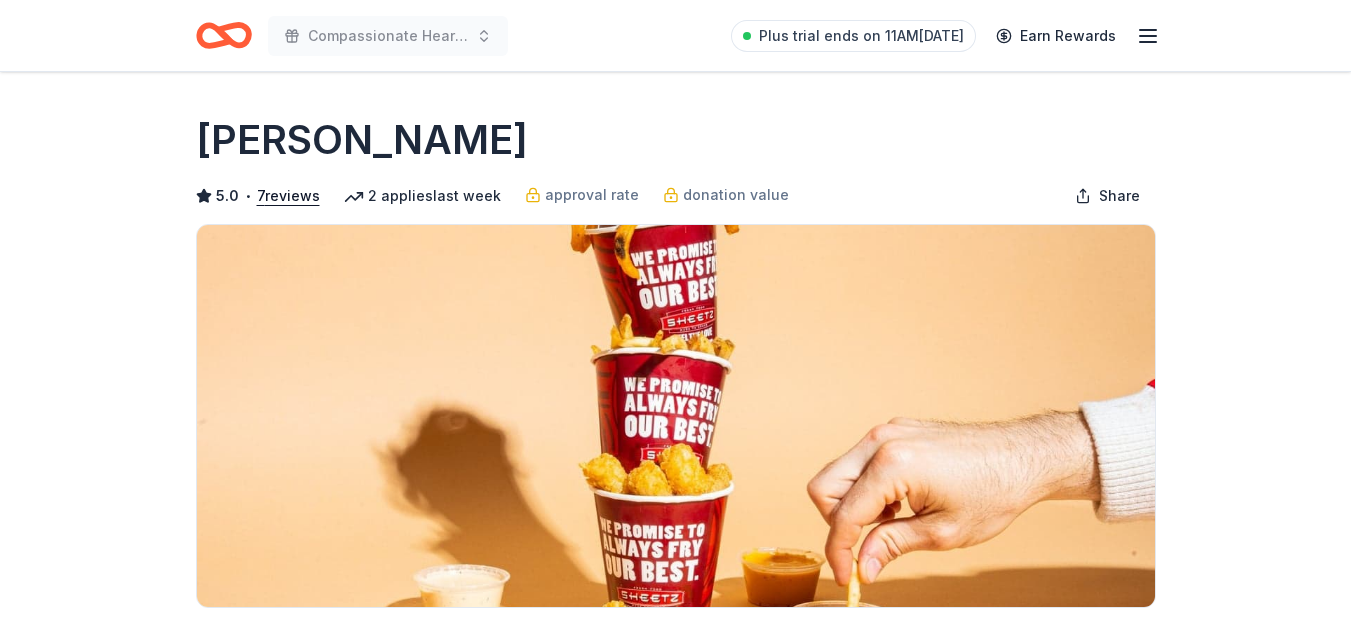 scroll, scrollTop: 0, scrollLeft: 0, axis: both 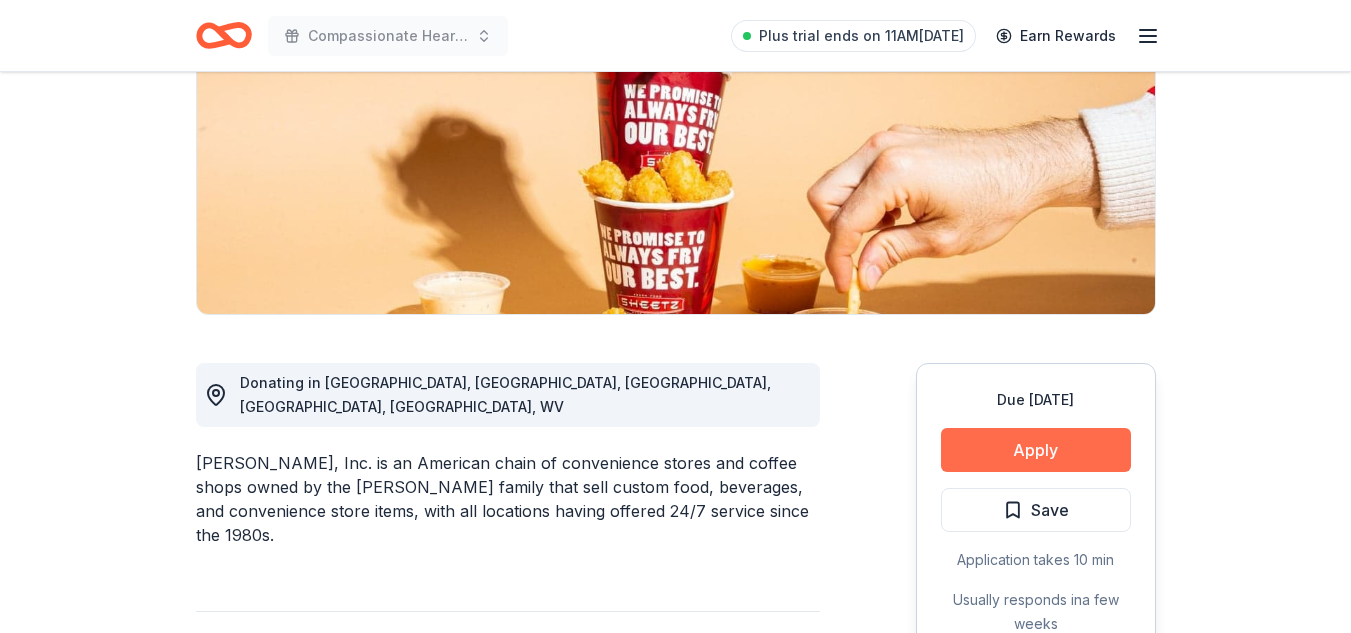 click on "Apply" at bounding box center [1036, 450] 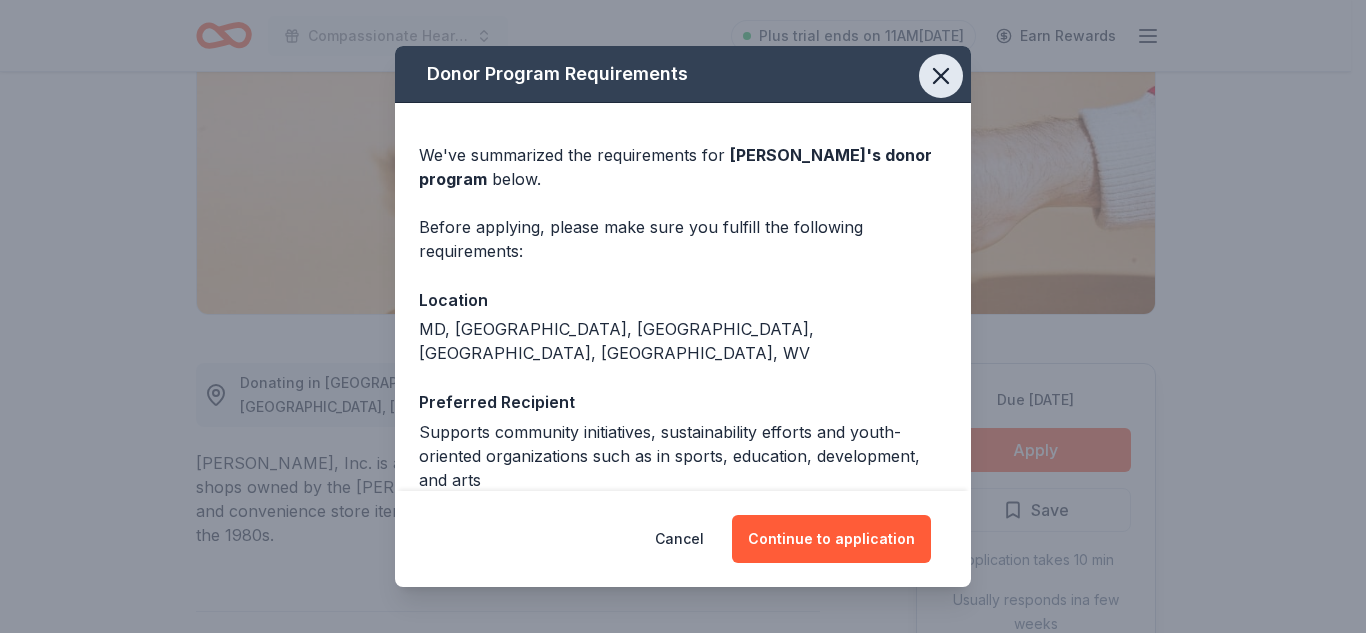 click 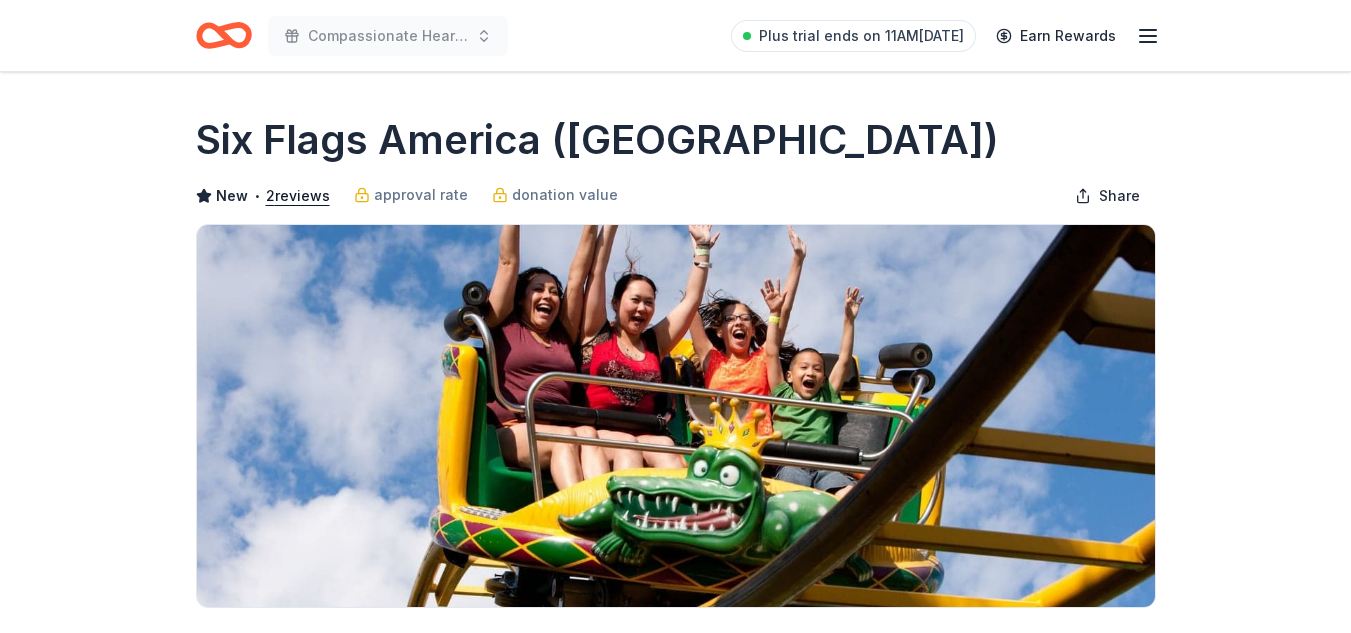 scroll, scrollTop: 0, scrollLeft: 0, axis: both 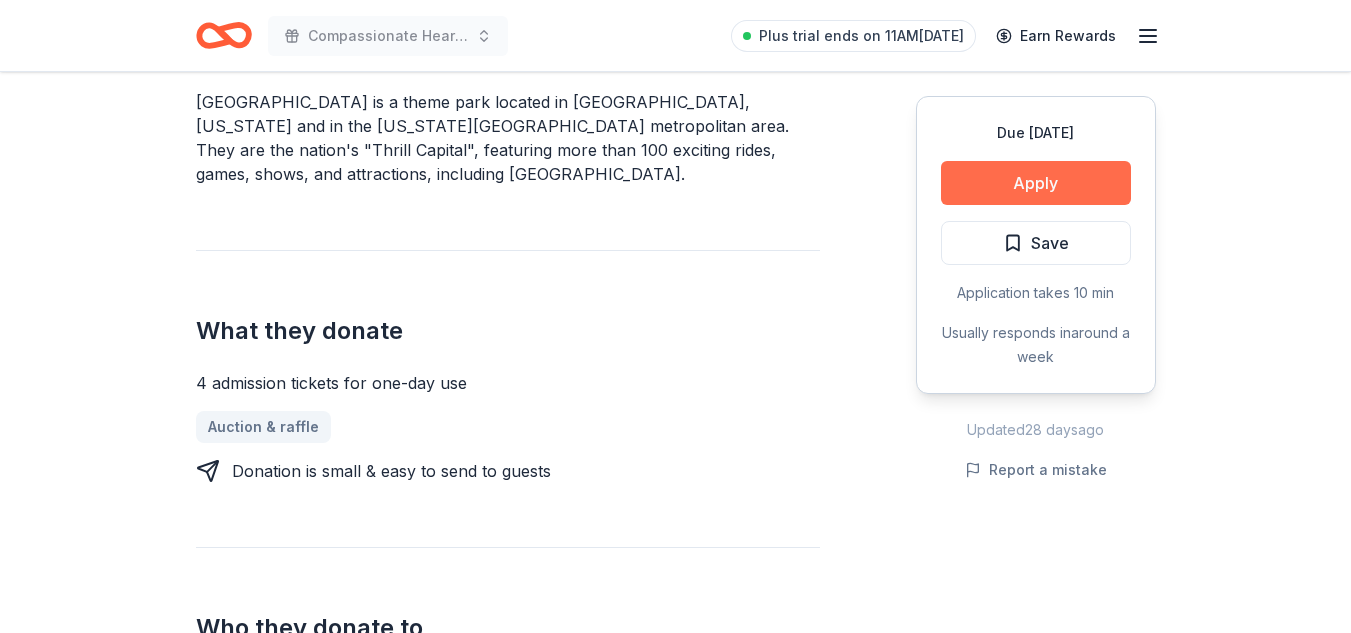 click on "Apply" at bounding box center (1036, 183) 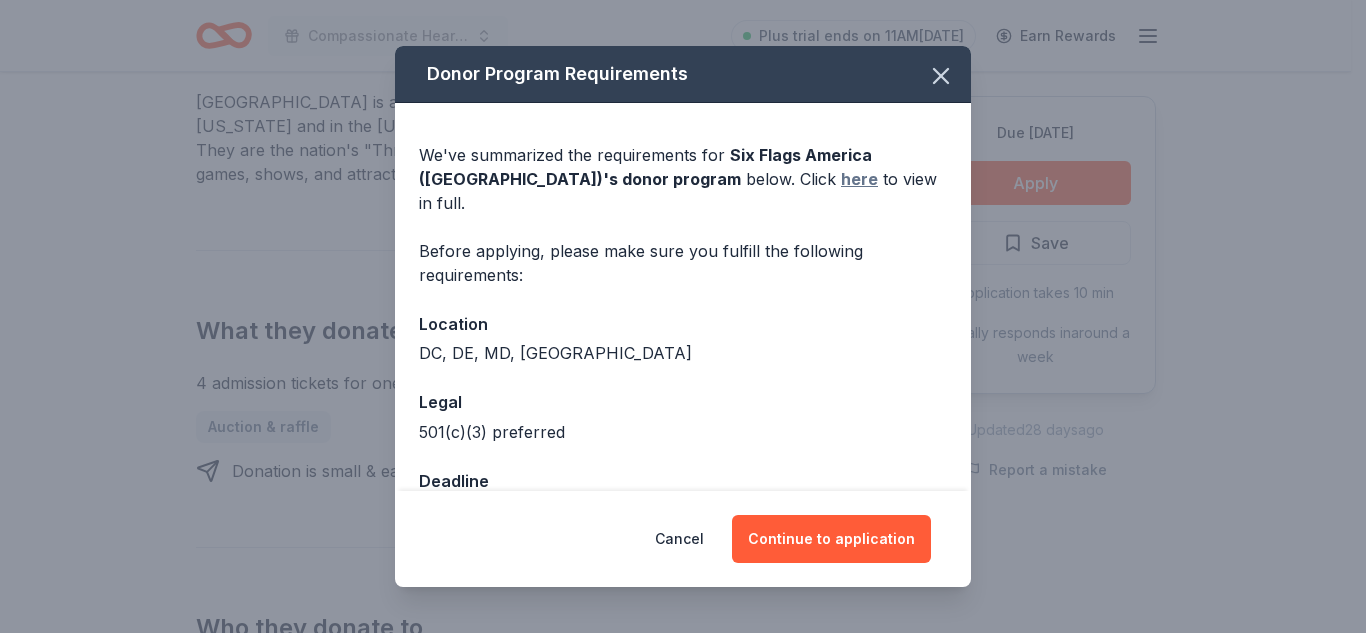 click on "here" at bounding box center (859, 179) 